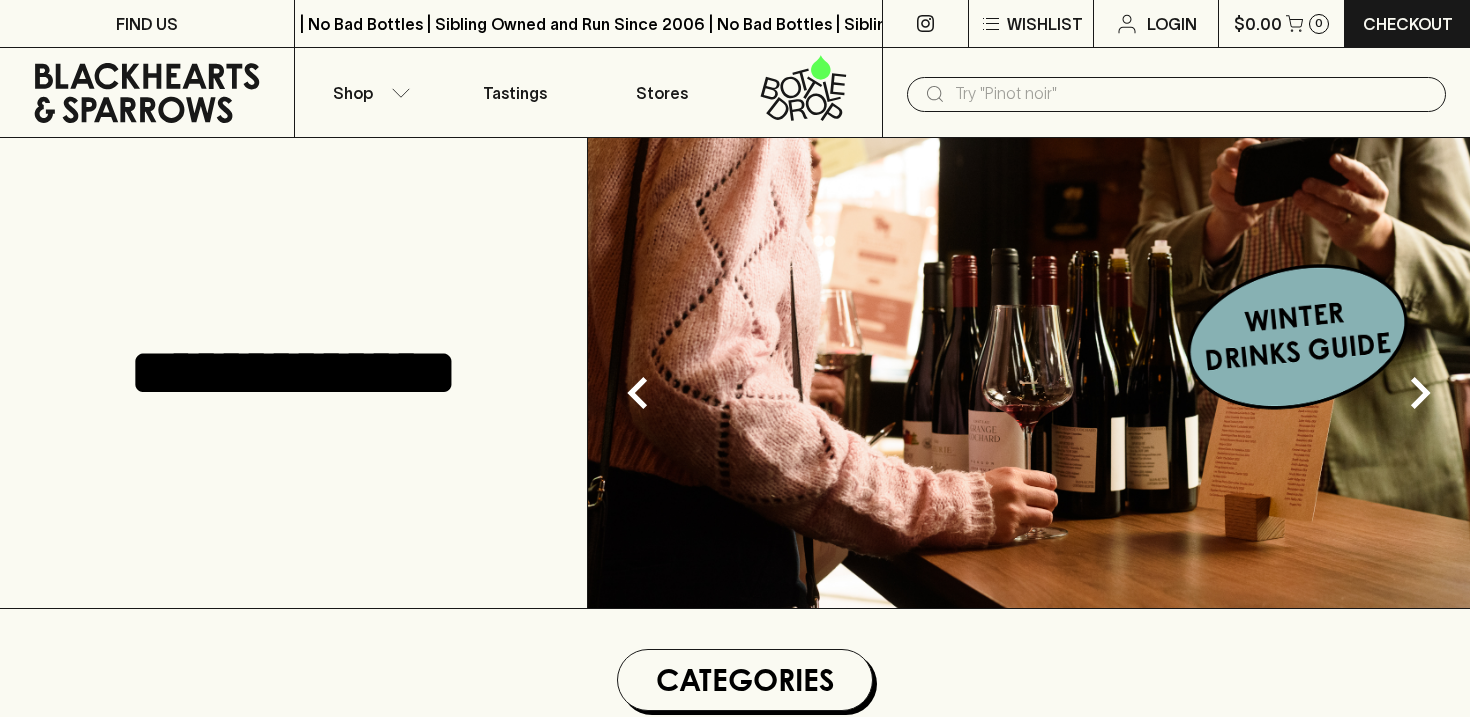 scroll, scrollTop: 0, scrollLeft: 0, axis: both 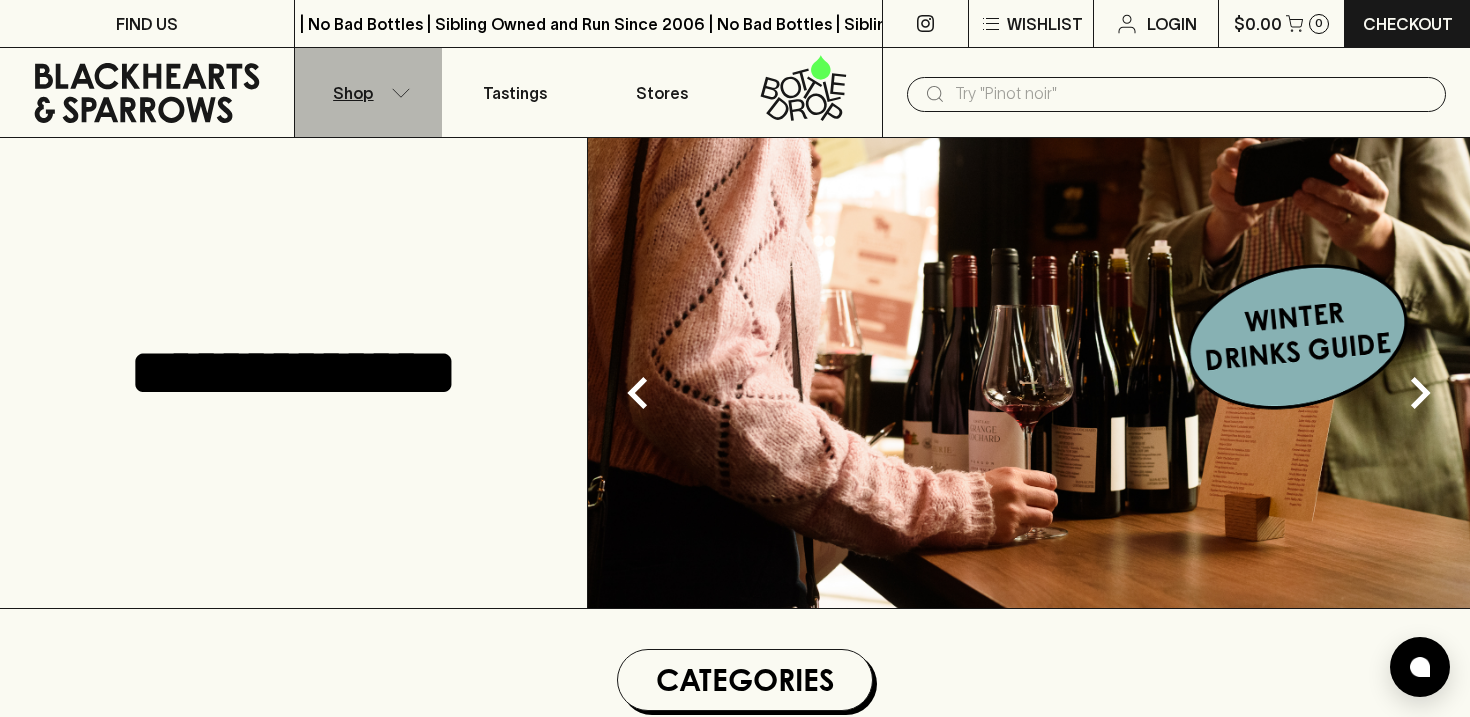 click 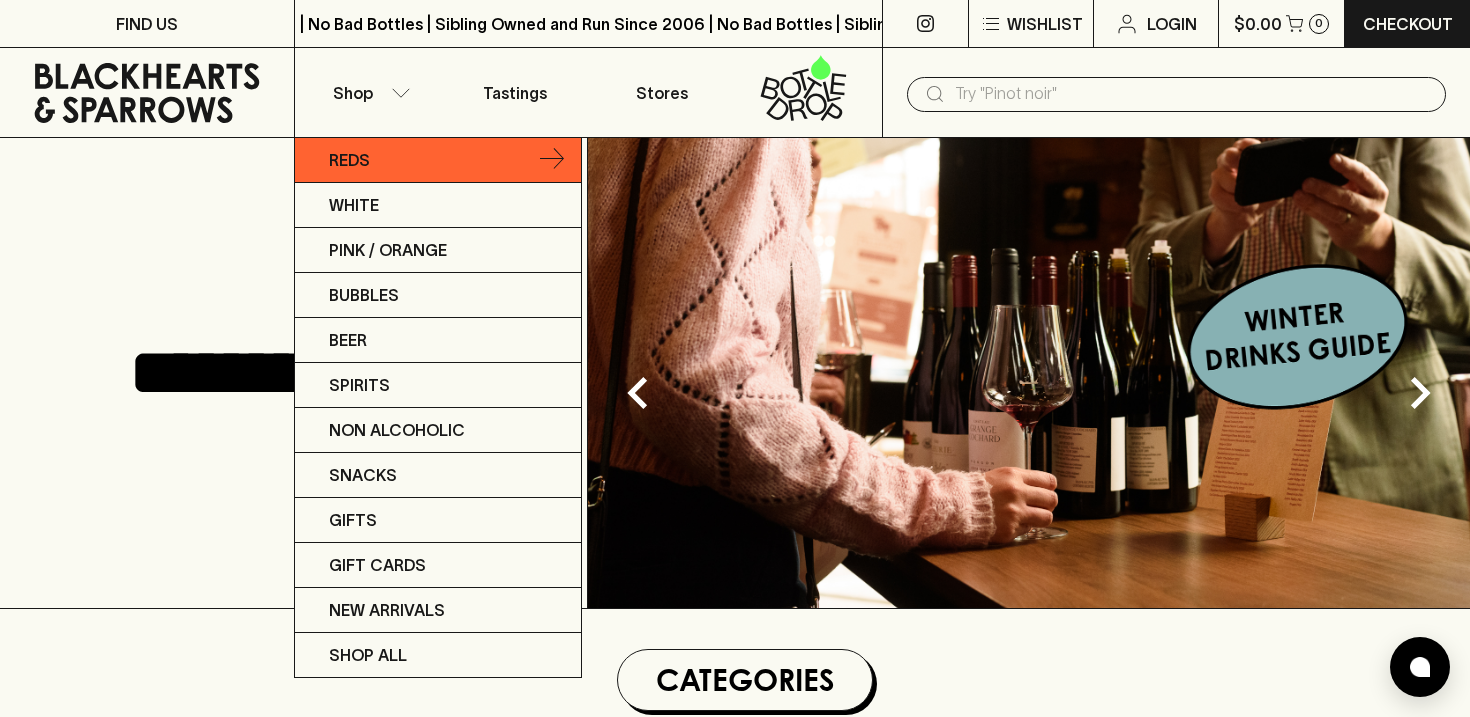 click on "Reds" at bounding box center (349, 160) 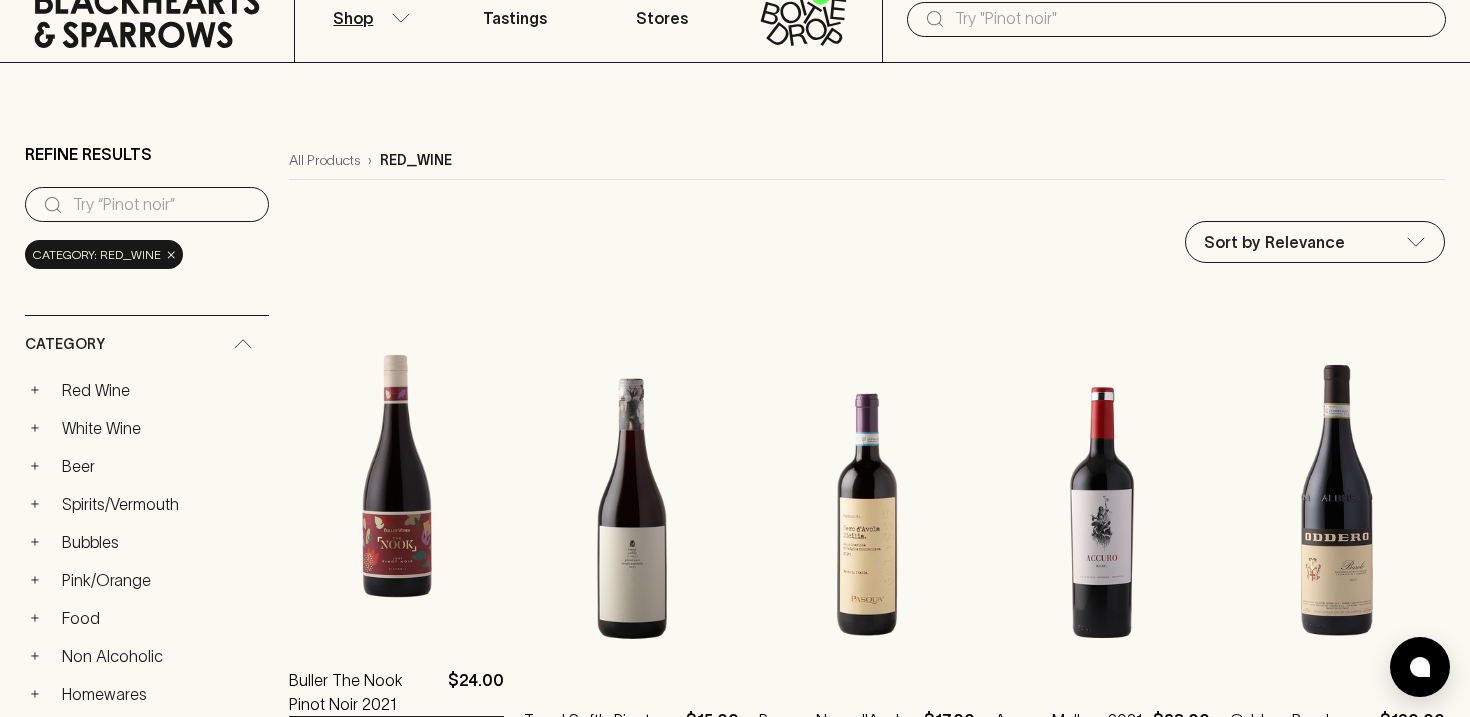 scroll, scrollTop: 0, scrollLeft: 0, axis: both 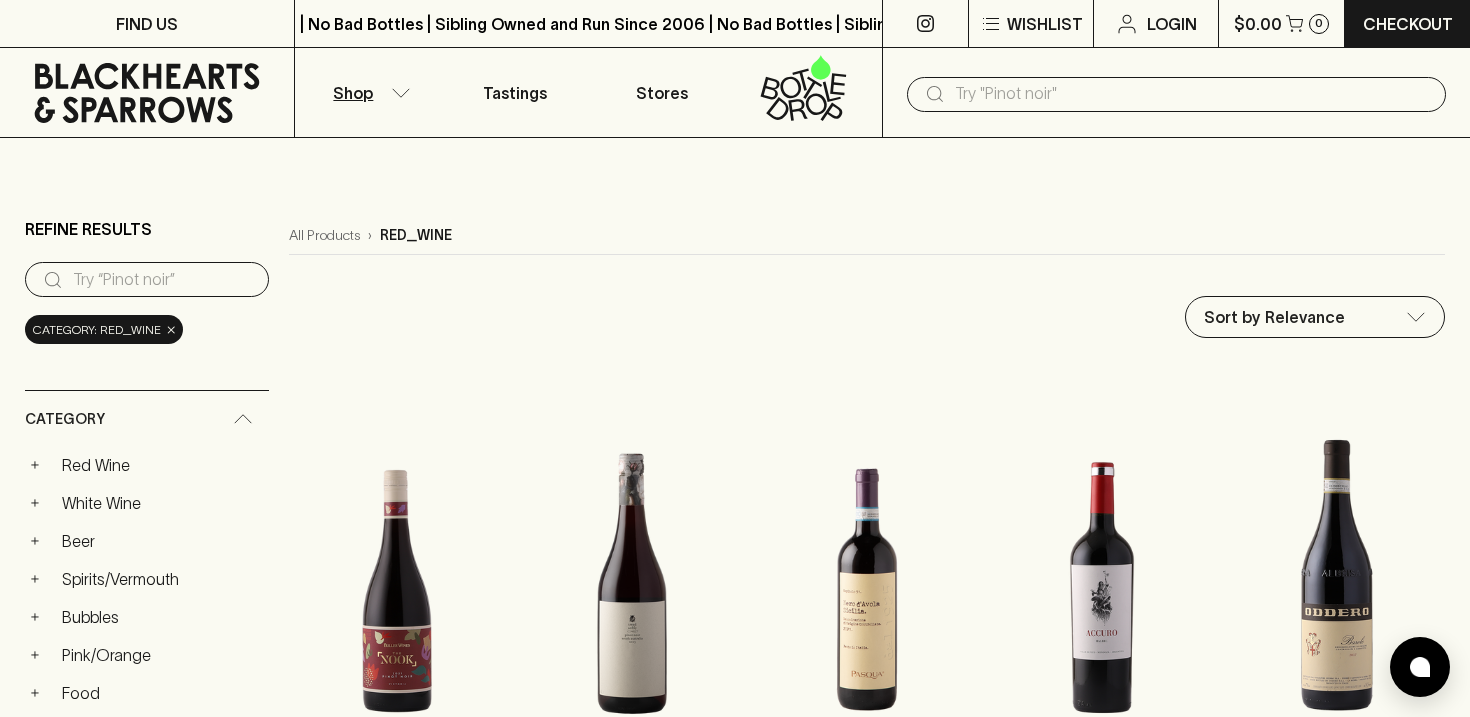 click at bounding box center [1192, 94] 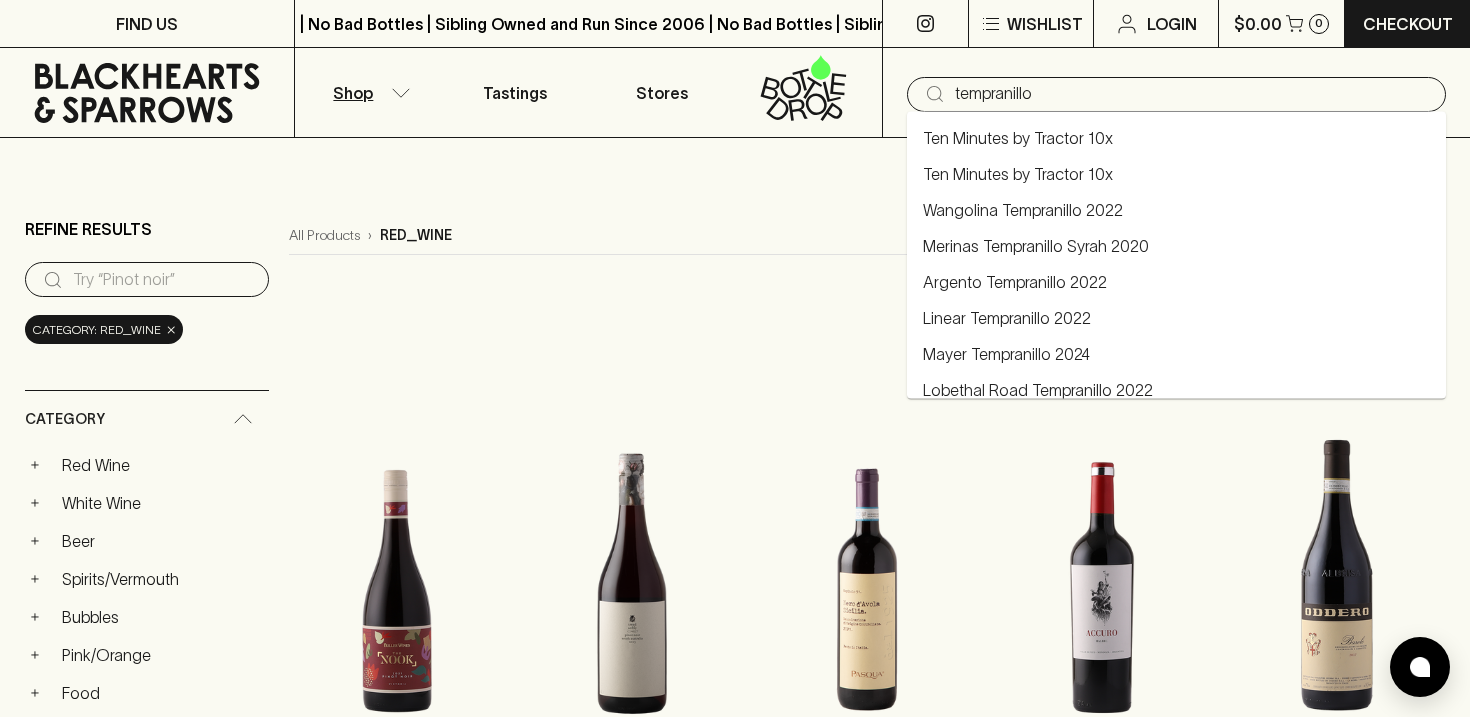 type on "tempranillo" 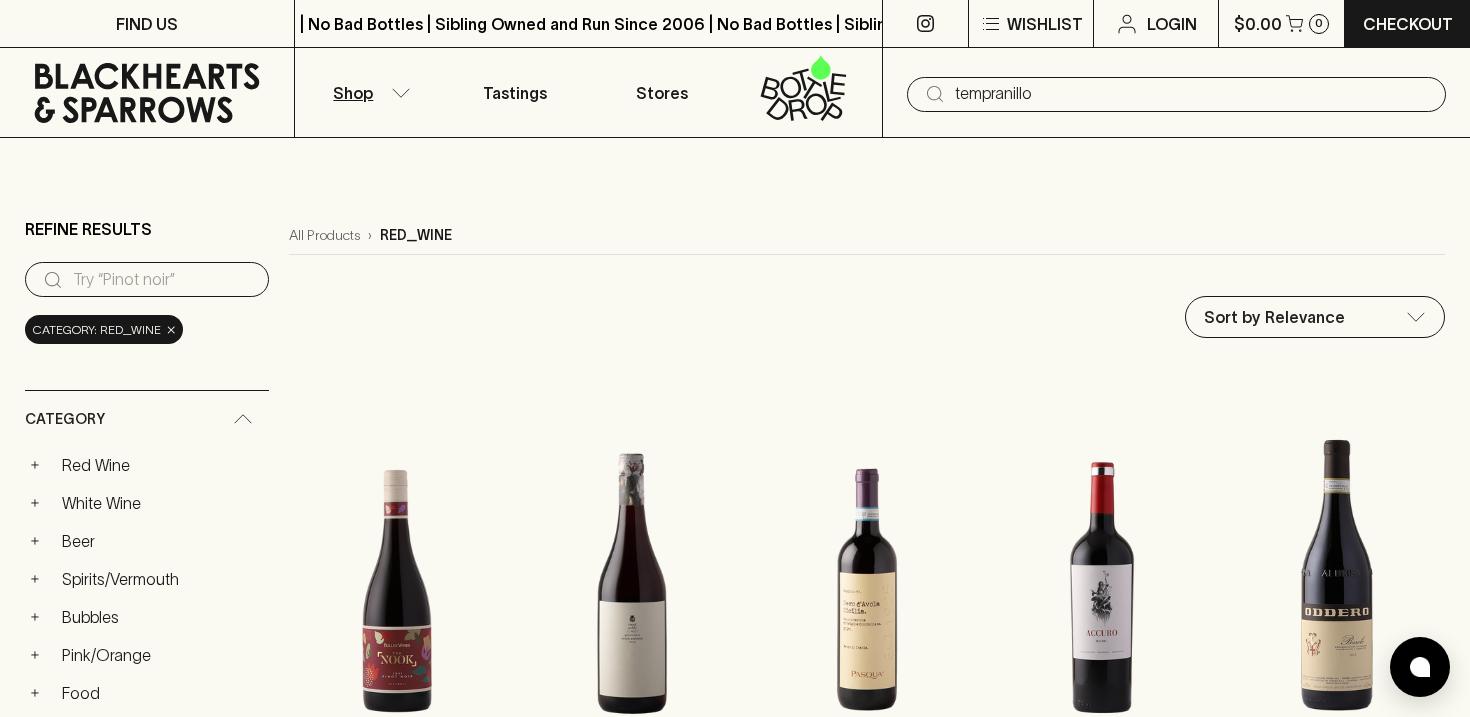 type on "tempranillo" 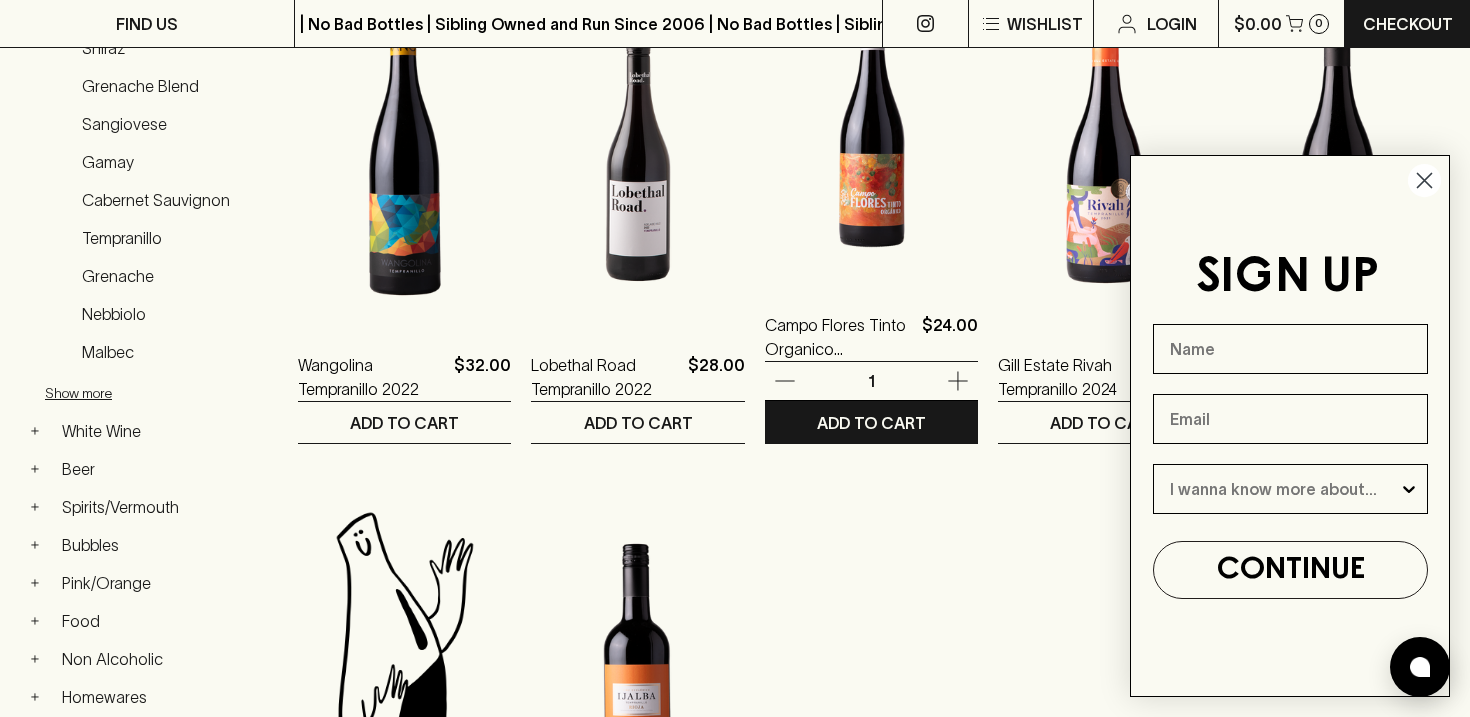 scroll, scrollTop: 433, scrollLeft: 0, axis: vertical 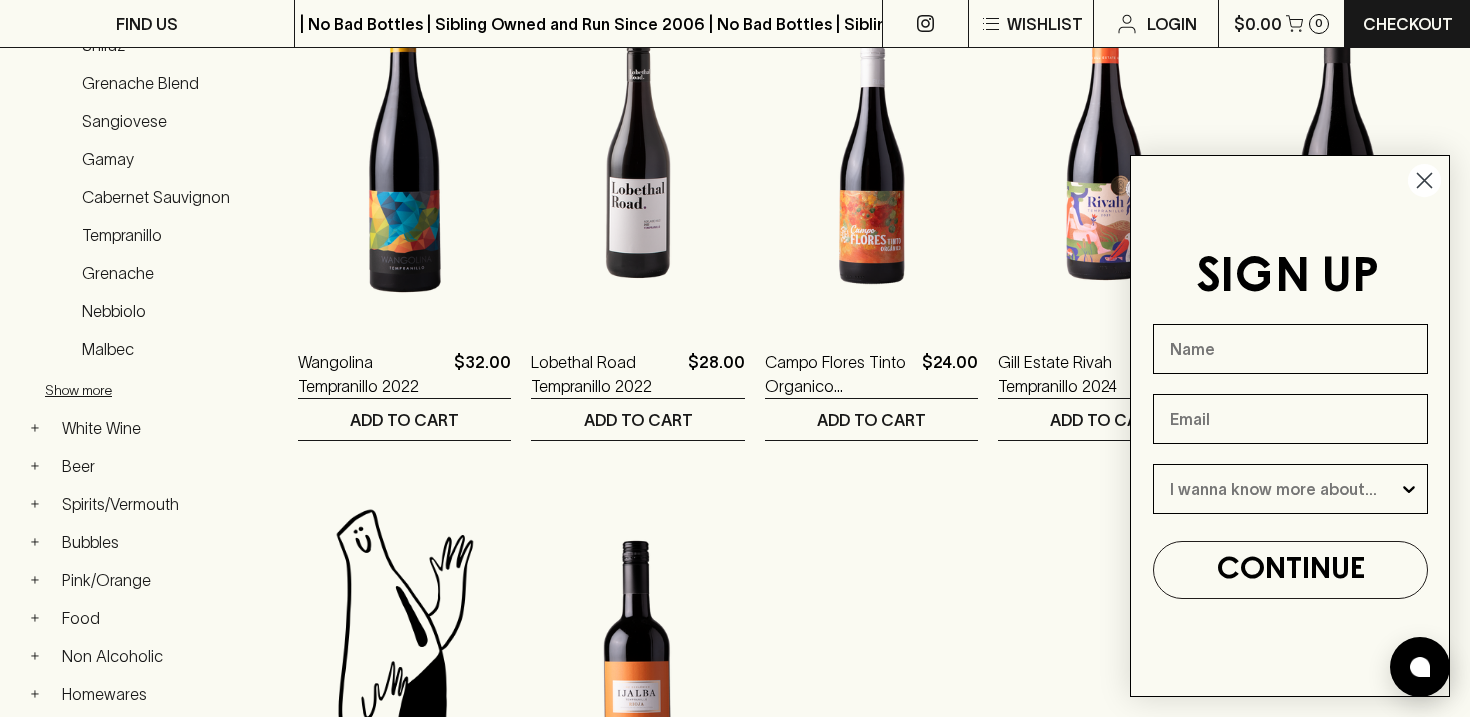 type 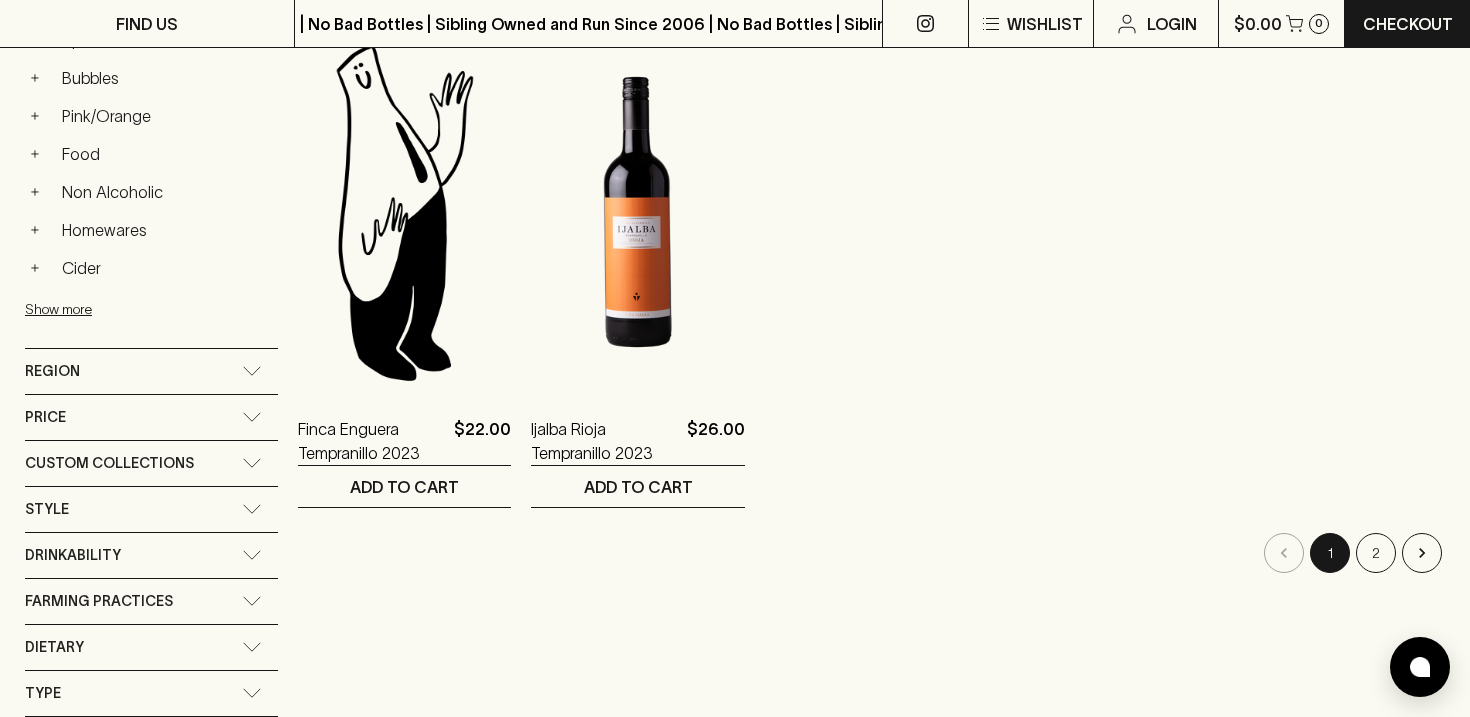 scroll, scrollTop: 914, scrollLeft: 0, axis: vertical 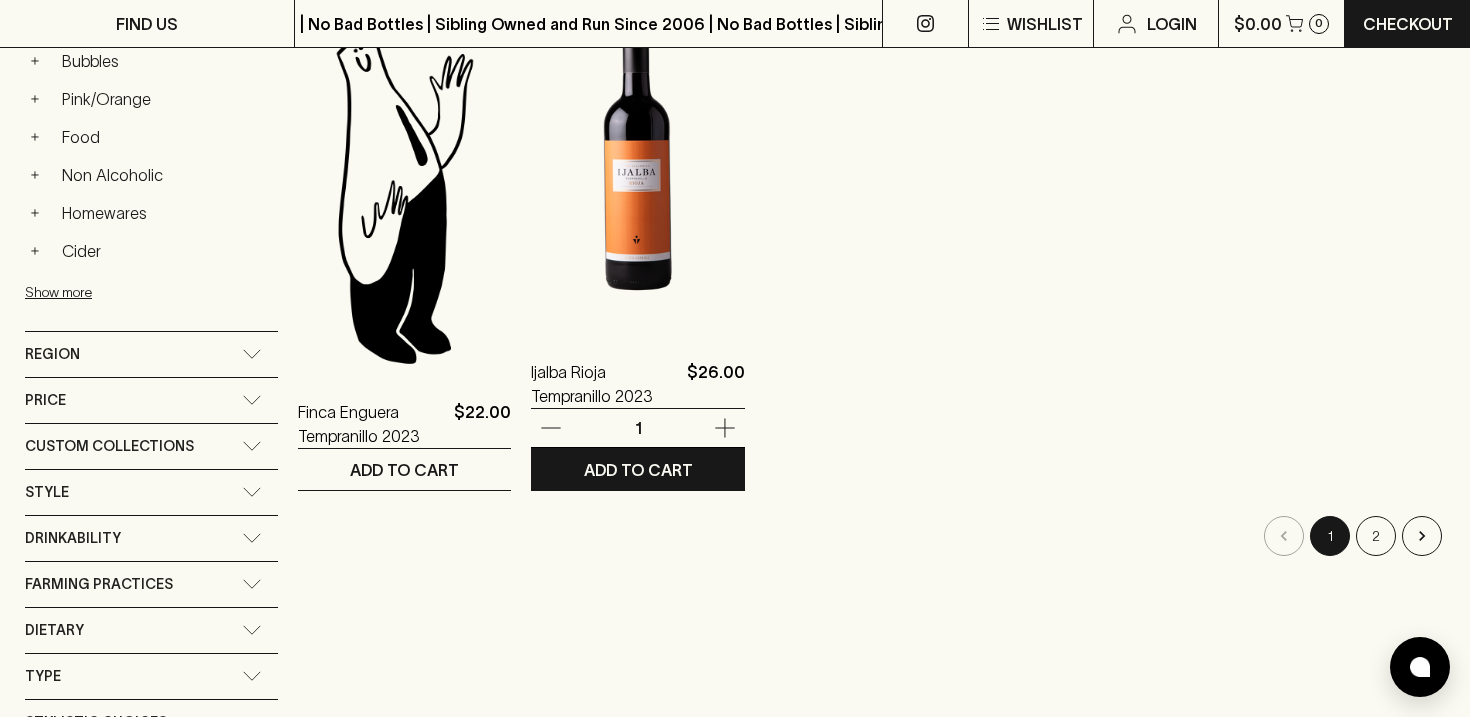 click at bounding box center (637, 155) 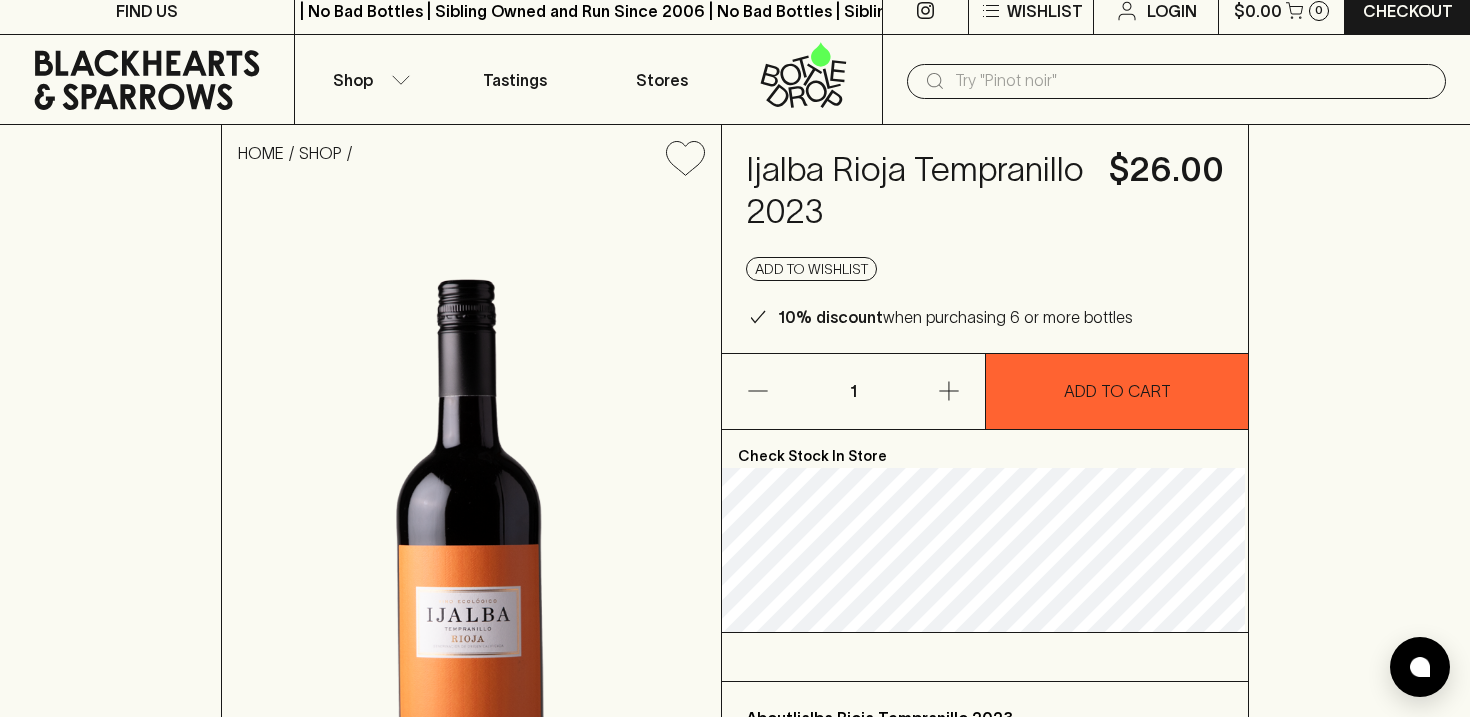 scroll, scrollTop: 0, scrollLeft: 0, axis: both 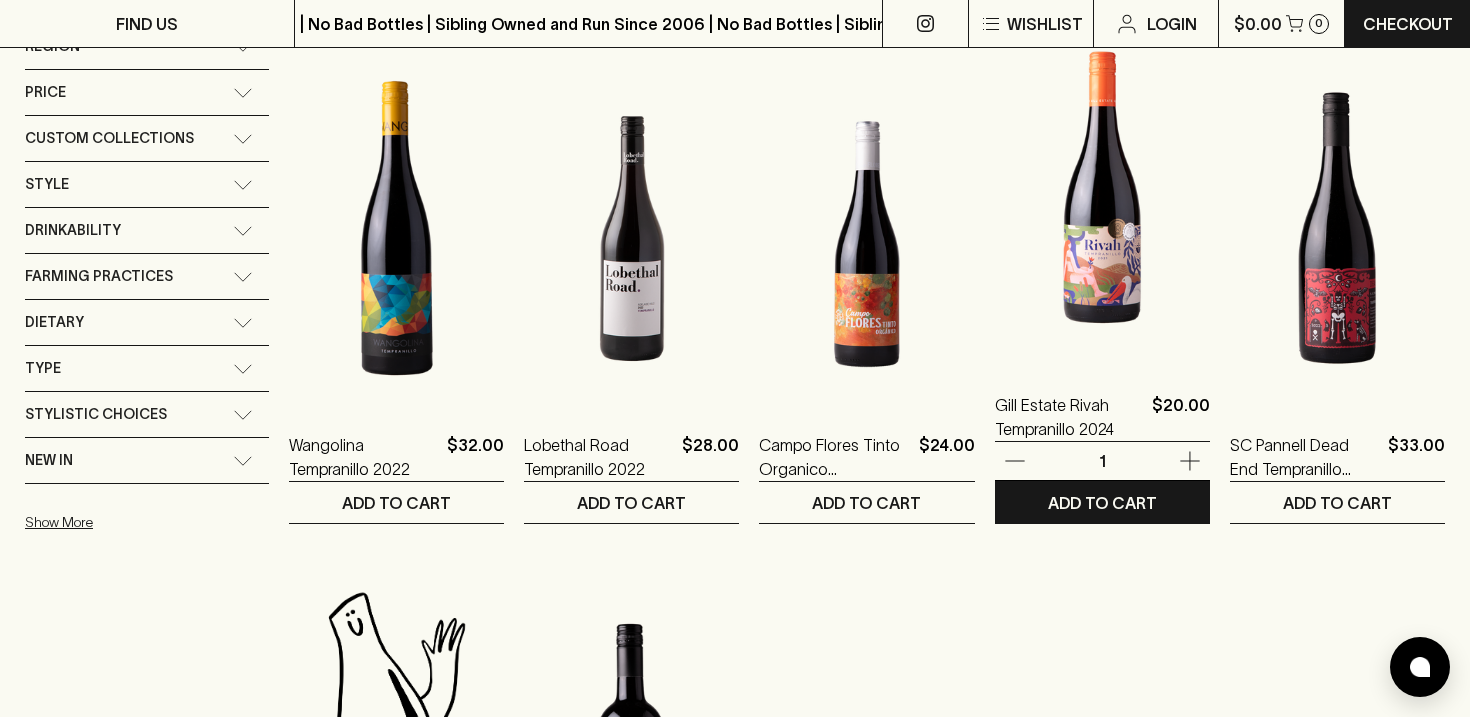 click at bounding box center [1102, 188] 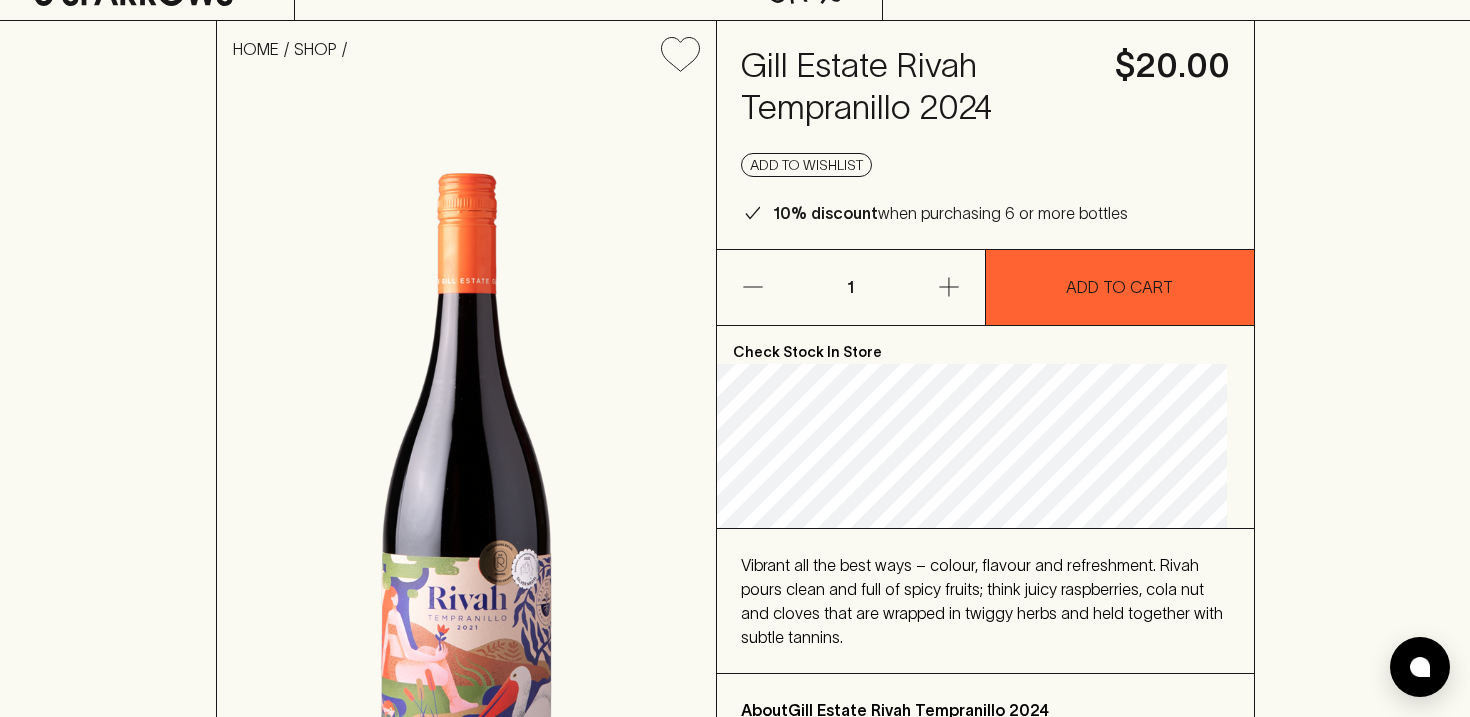 scroll, scrollTop: 0, scrollLeft: 0, axis: both 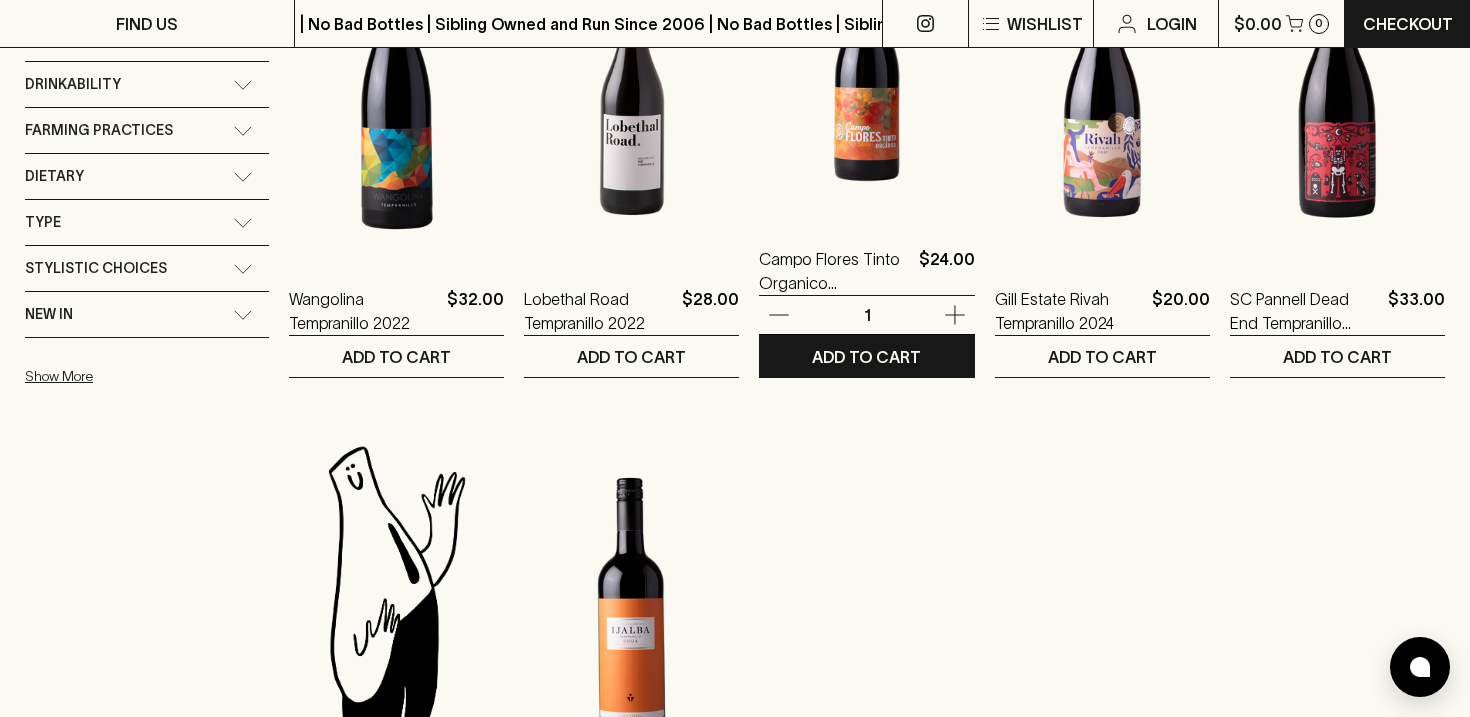 click at bounding box center [866, 42] 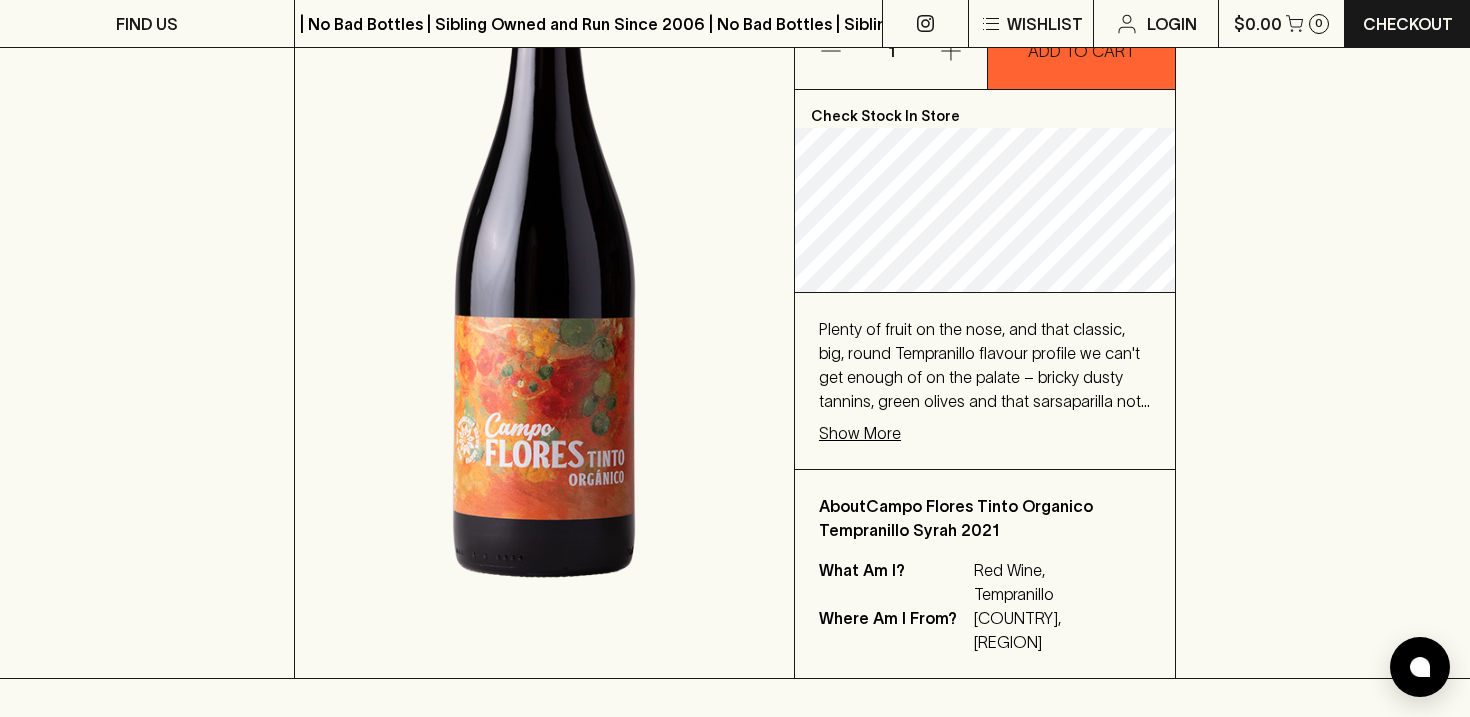 scroll, scrollTop: 504, scrollLeft: 0, axis: vertical 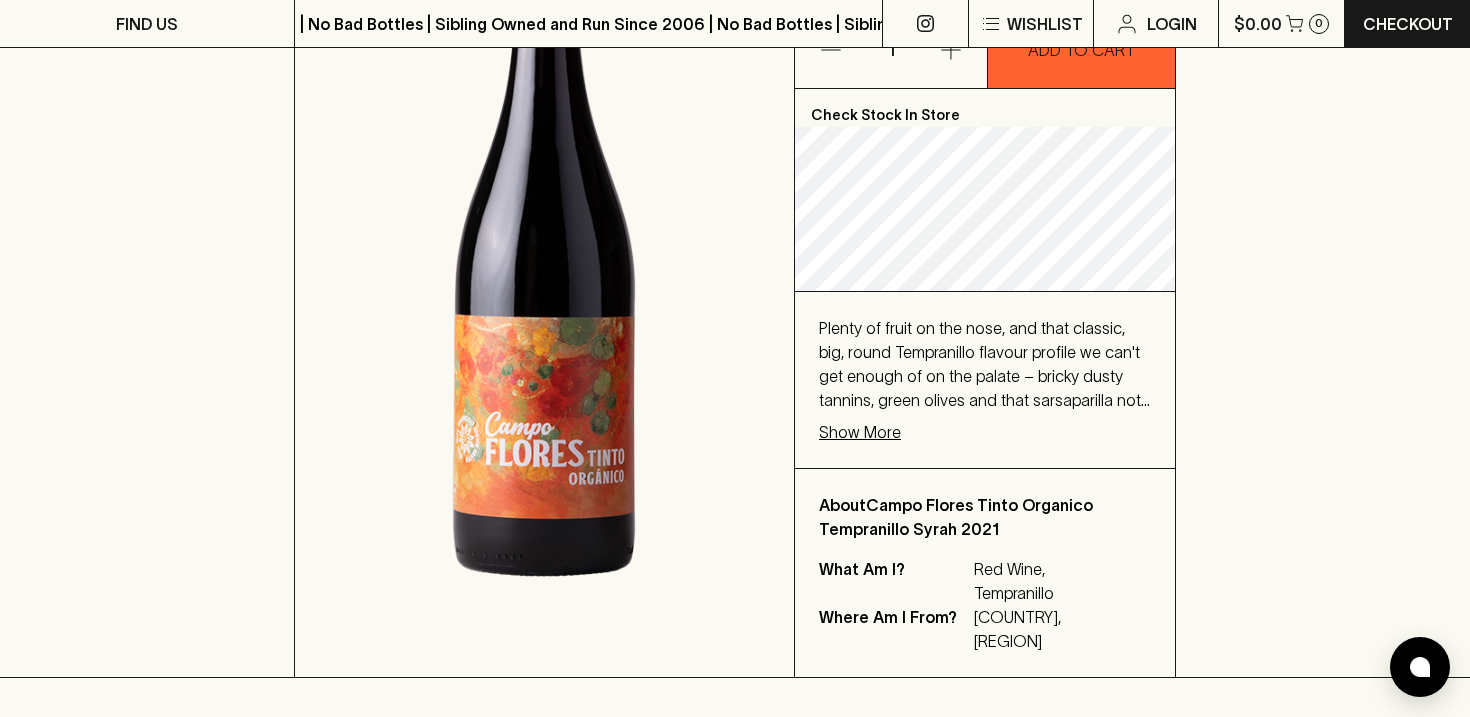 click on "Show More" at bounding box center [860, 432] 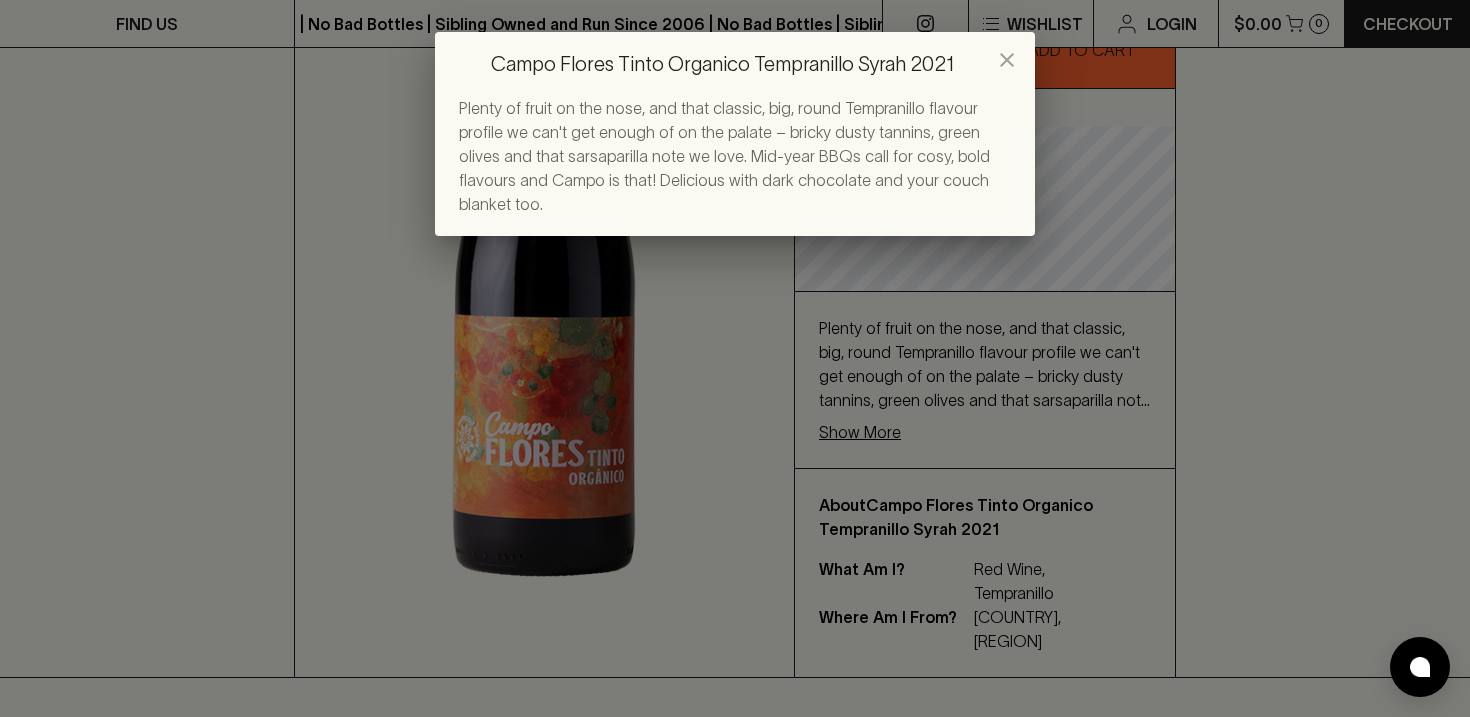 click 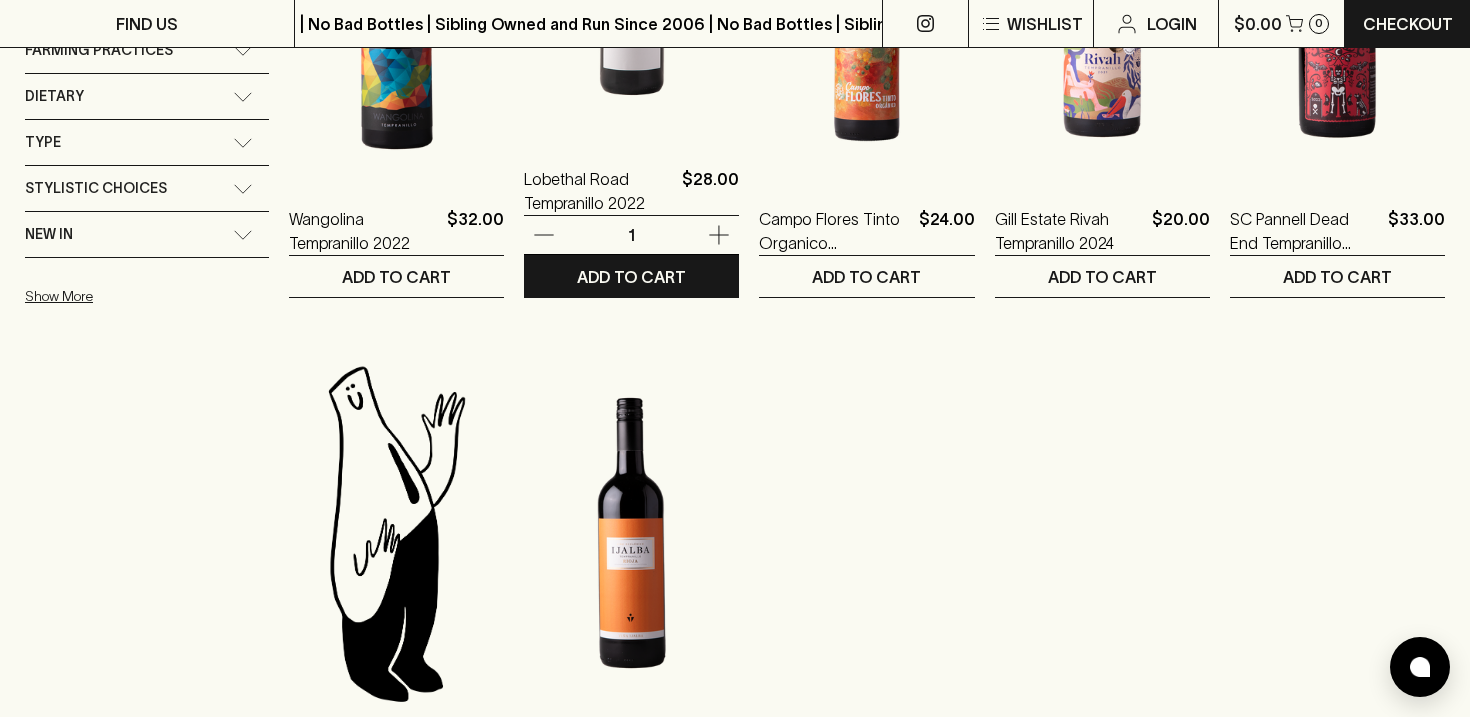 scroll, scrollTop: 581, scrollLeft: 0, axis: vertical 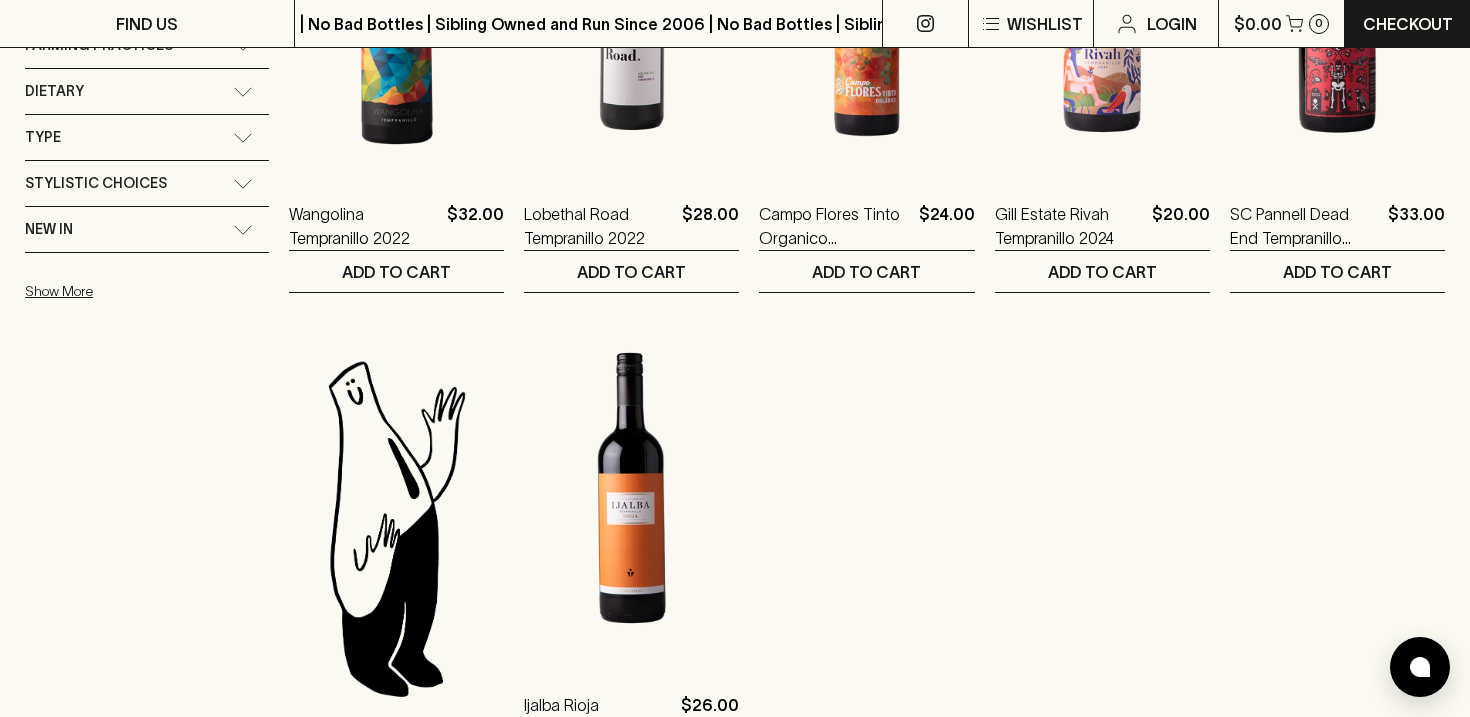 click at bounding box center [631, 488] 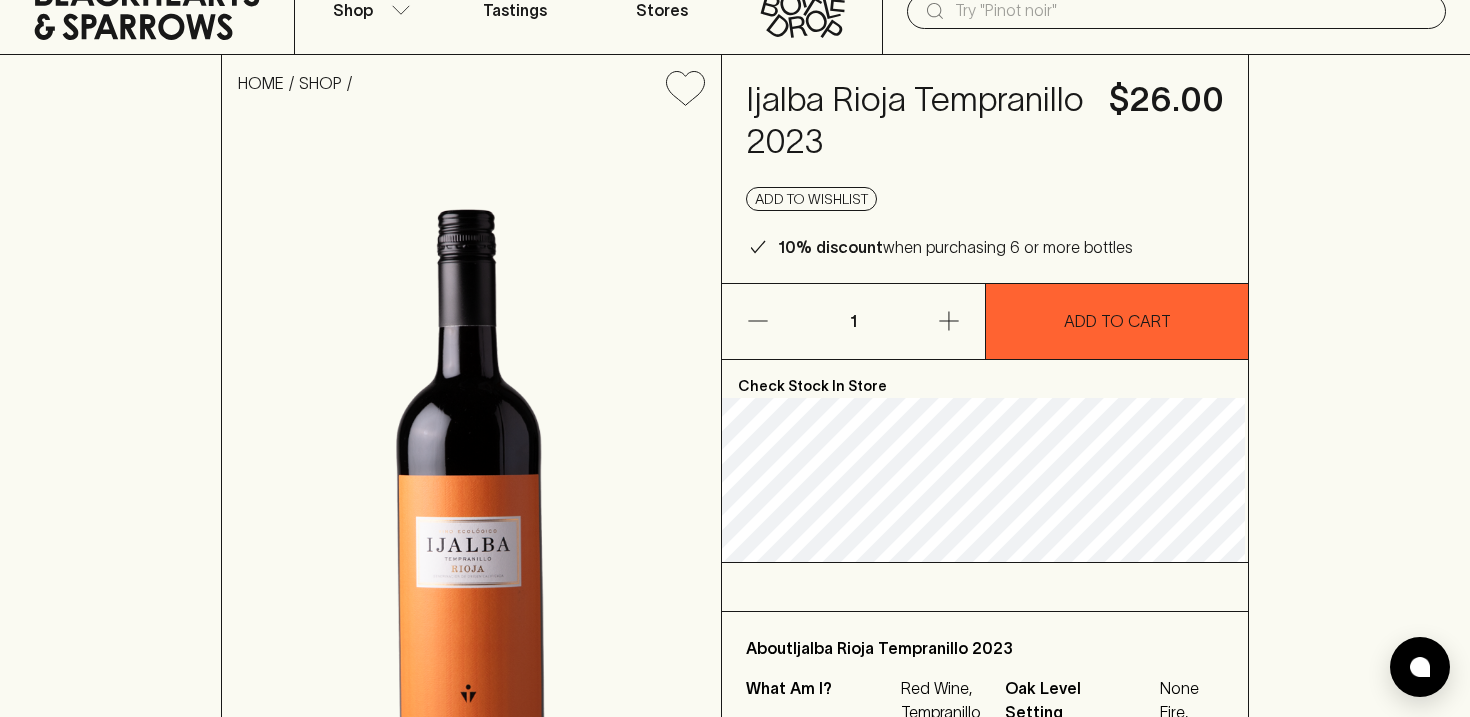 scroll, scrollTop: 0, scrollLeft: 0, axis: both 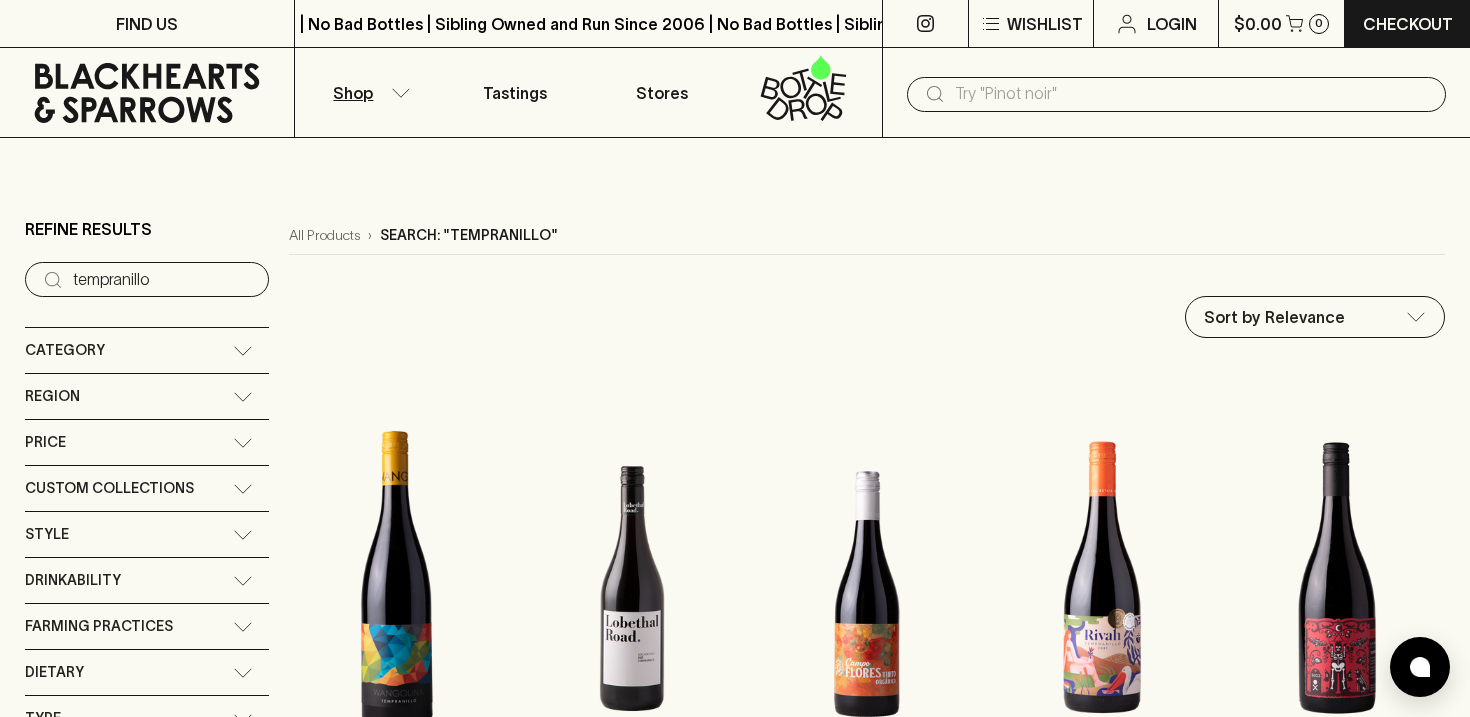 click at bounding box center [1192, 94] 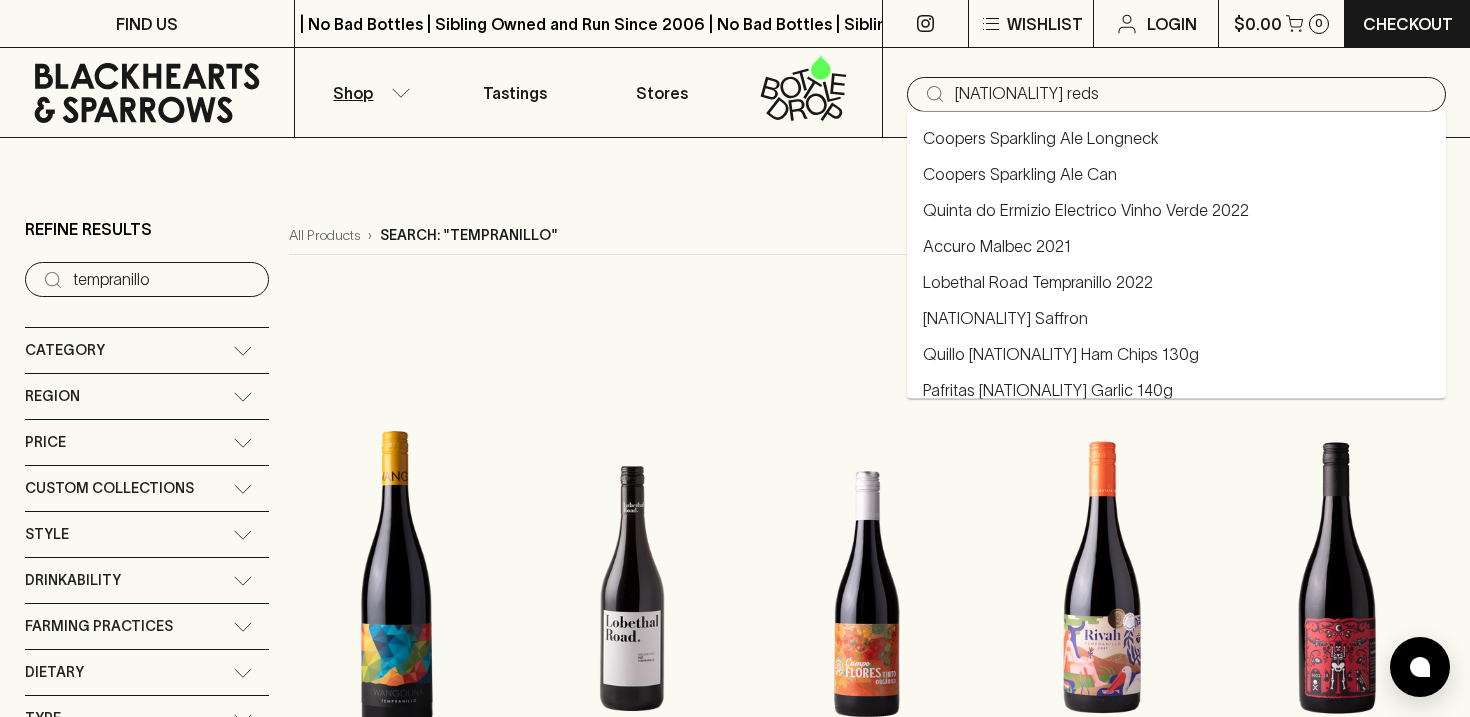 type on "[NATIONALITY] reds" 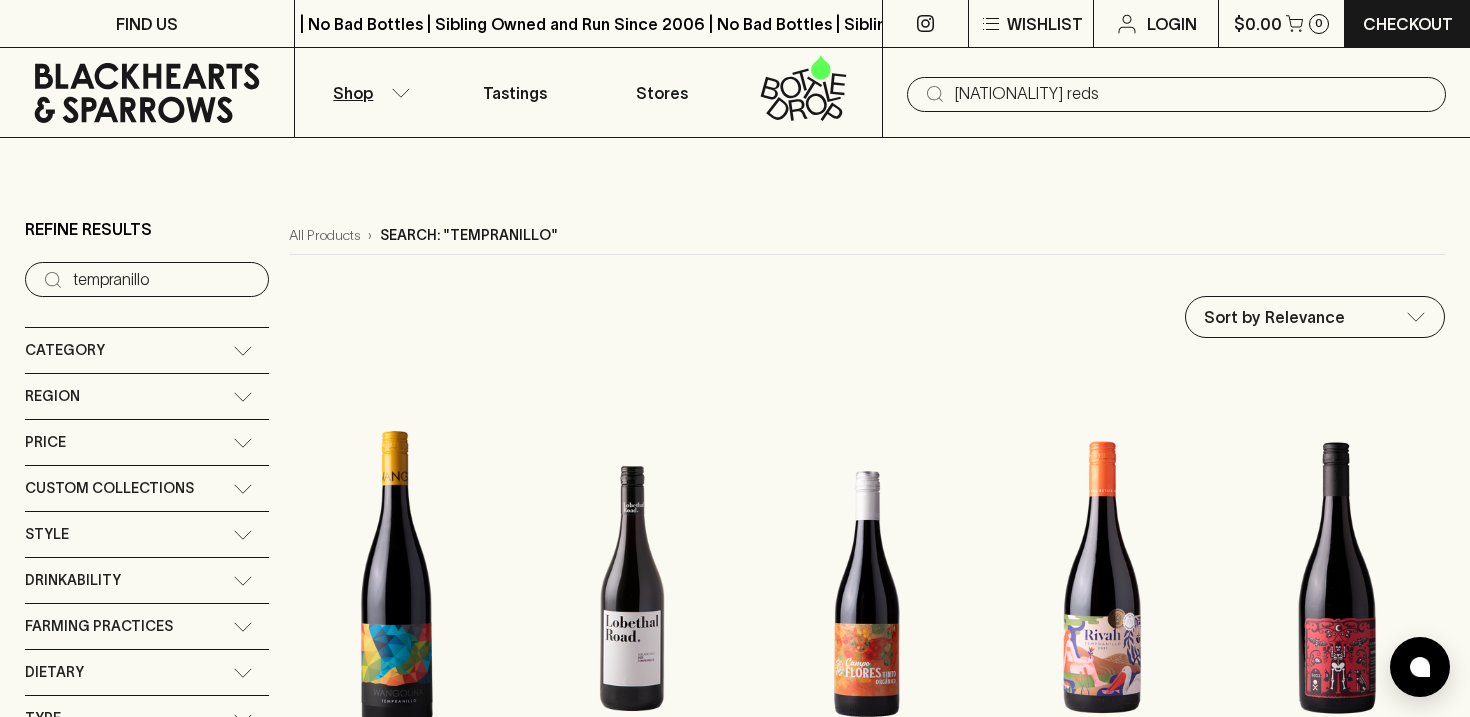 type on "[NATIONALITY] reds" 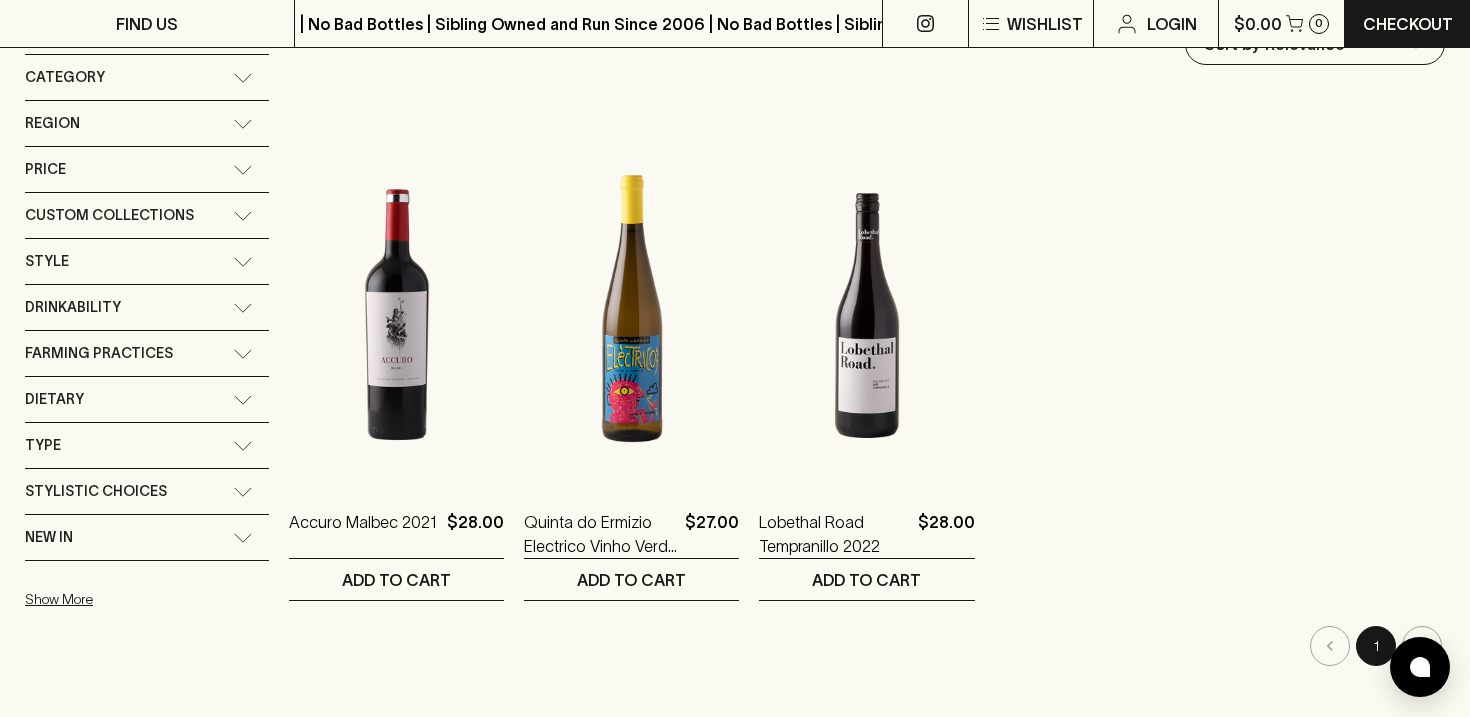 scroll, scrollTop: 275, scrollLeft: 0, axis: vertical 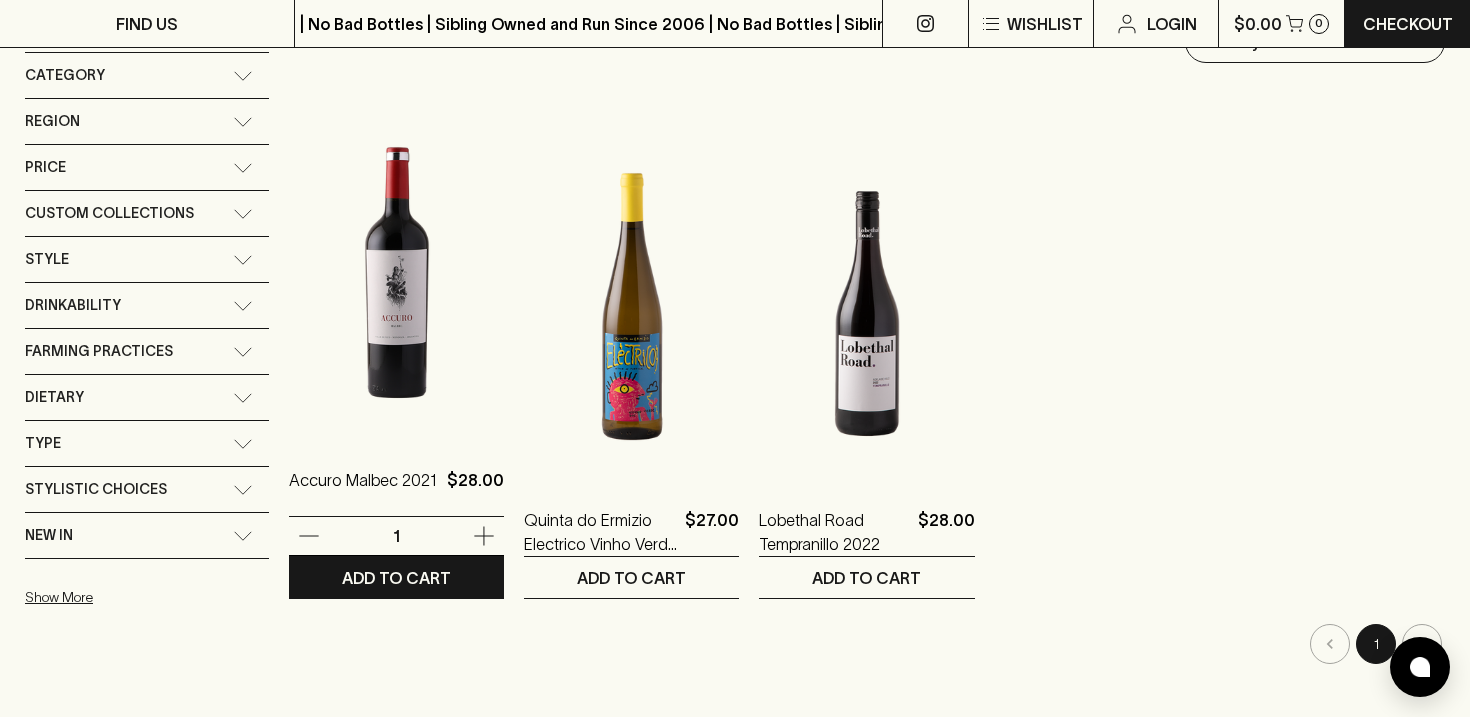 type 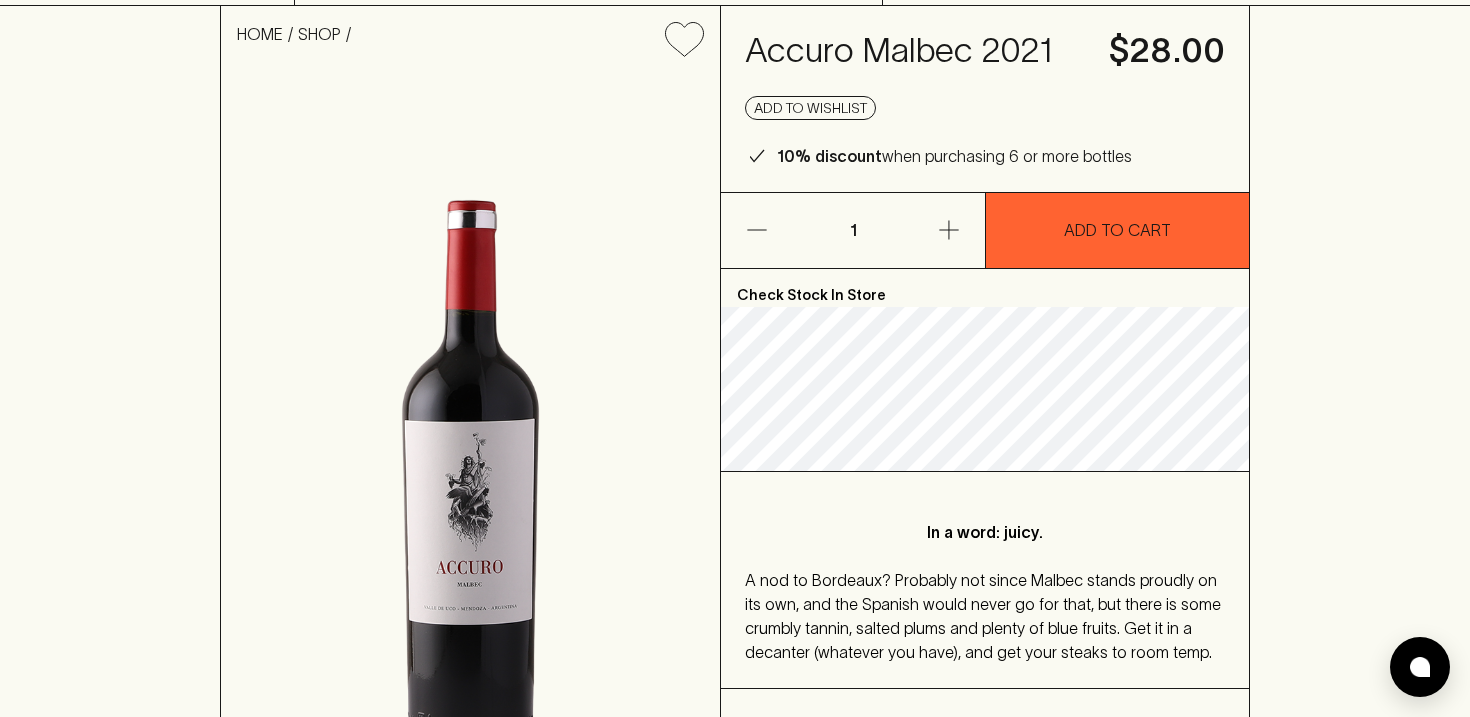 scroll, scrollTop: 0, scrollLeft: 0, axis: both 